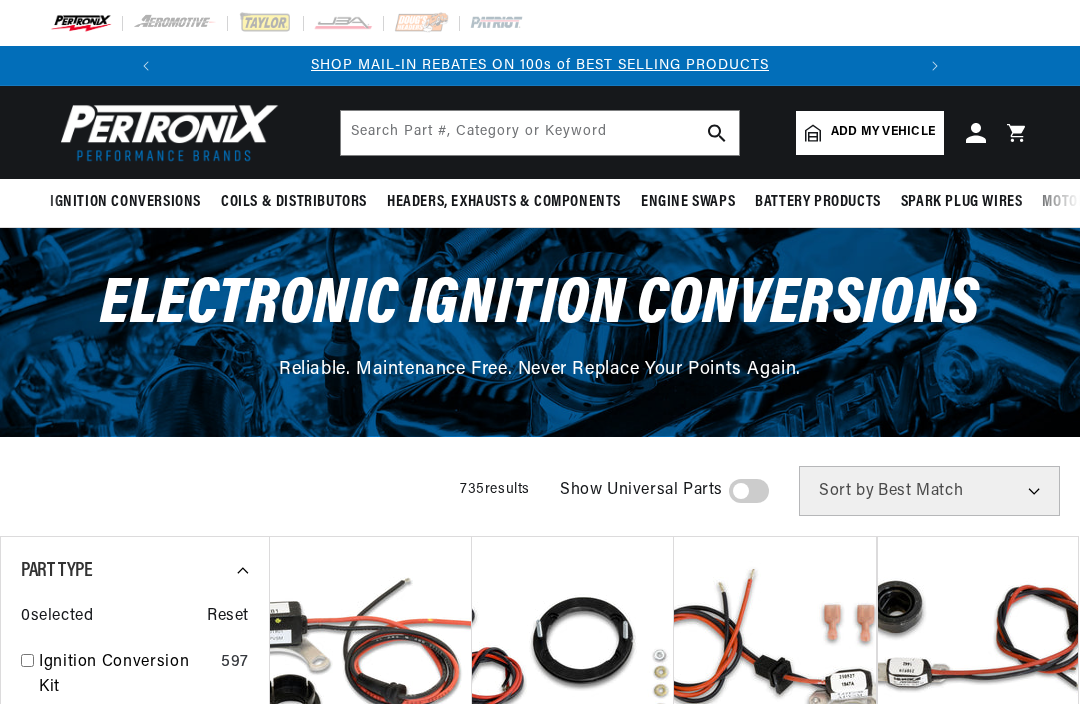 scroll, scrollTop: 0, scrollLeft: 0, axis: both 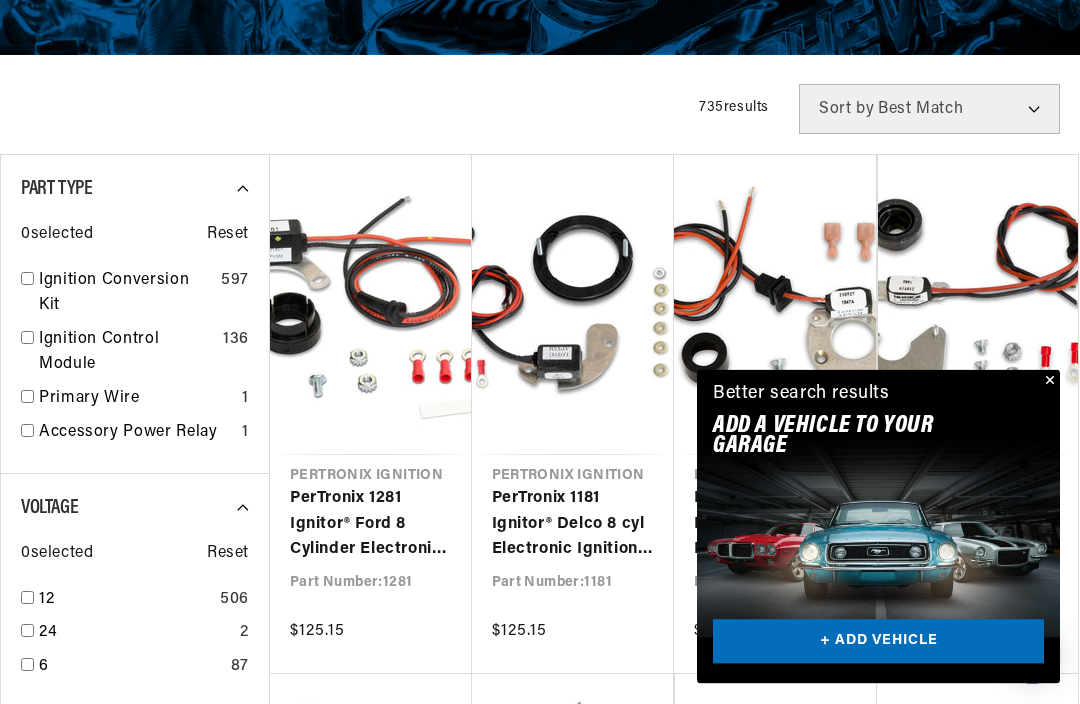 click at bounding box center (1048, 382) 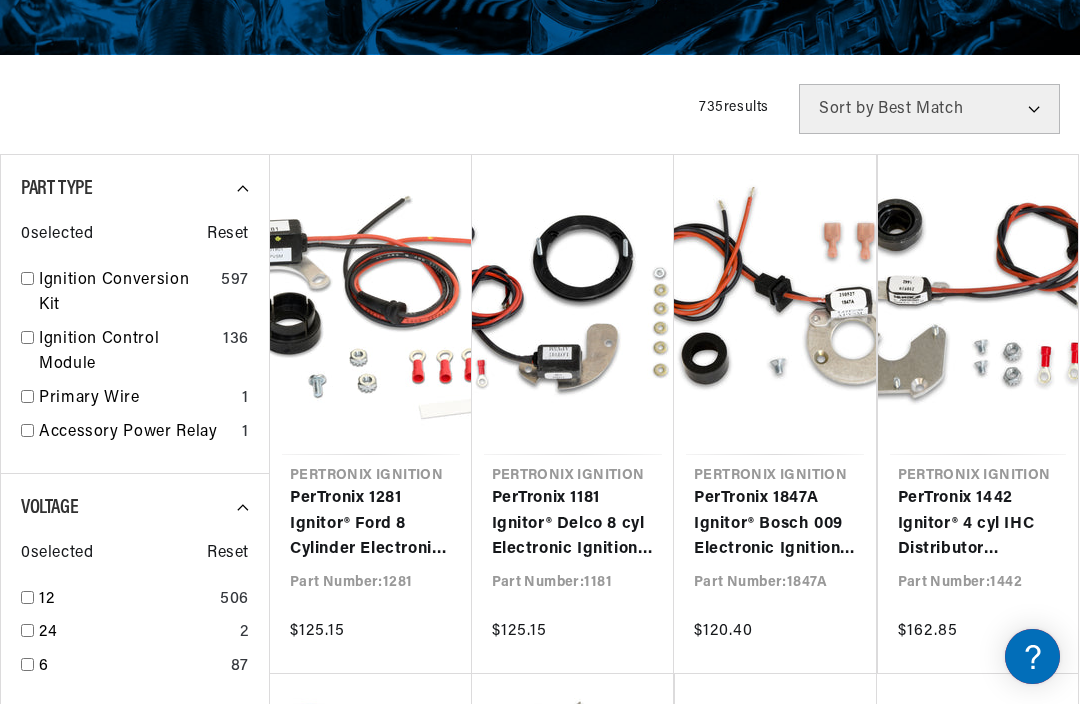 scroll, scrollTop: 0, scrollLeft: 747, axis: horizontal 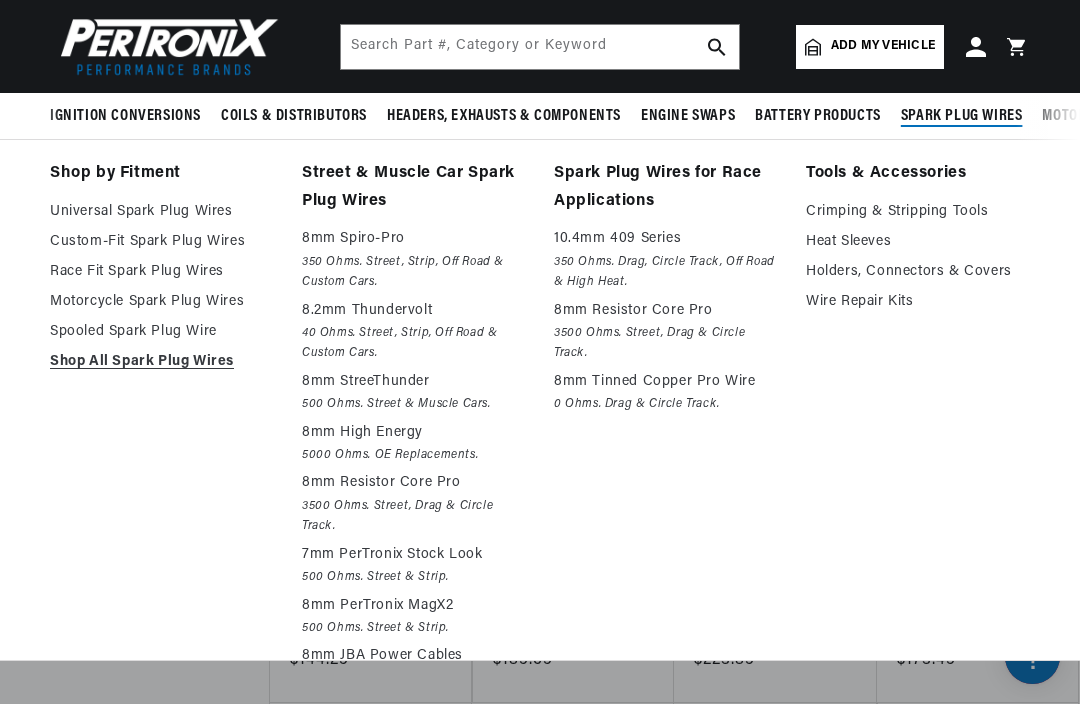 click on "Universal Spark Plug Wires" at bounding box center (162, 212) 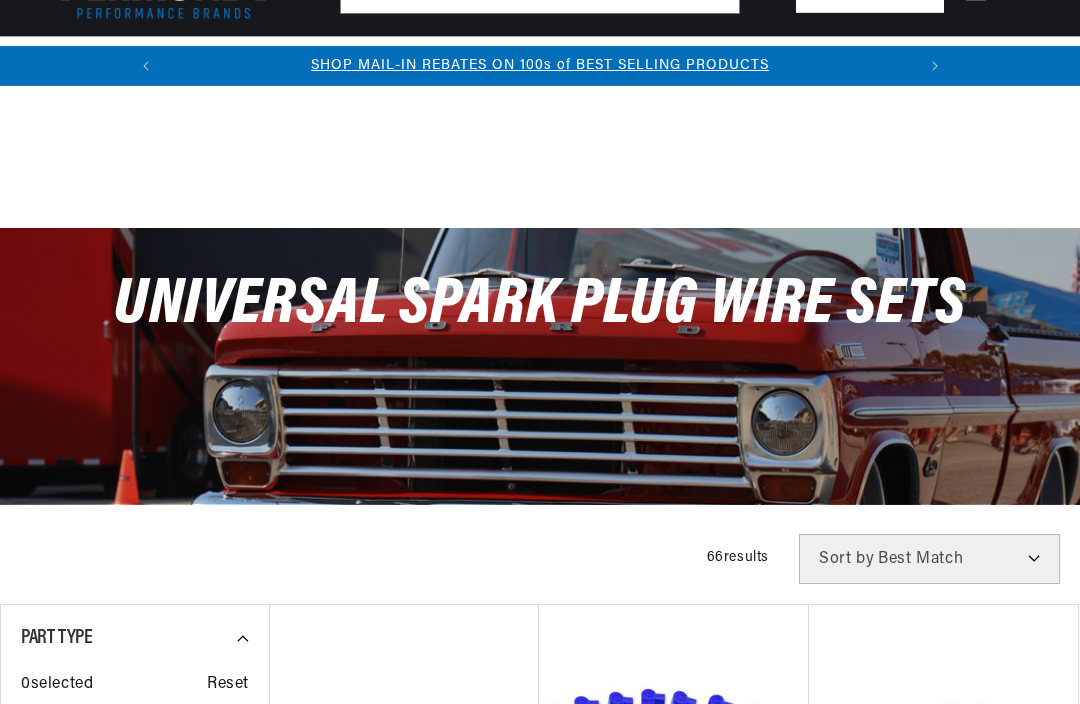 scroll, scrollTop: 508, scrollLeft: 0, axis: vertical 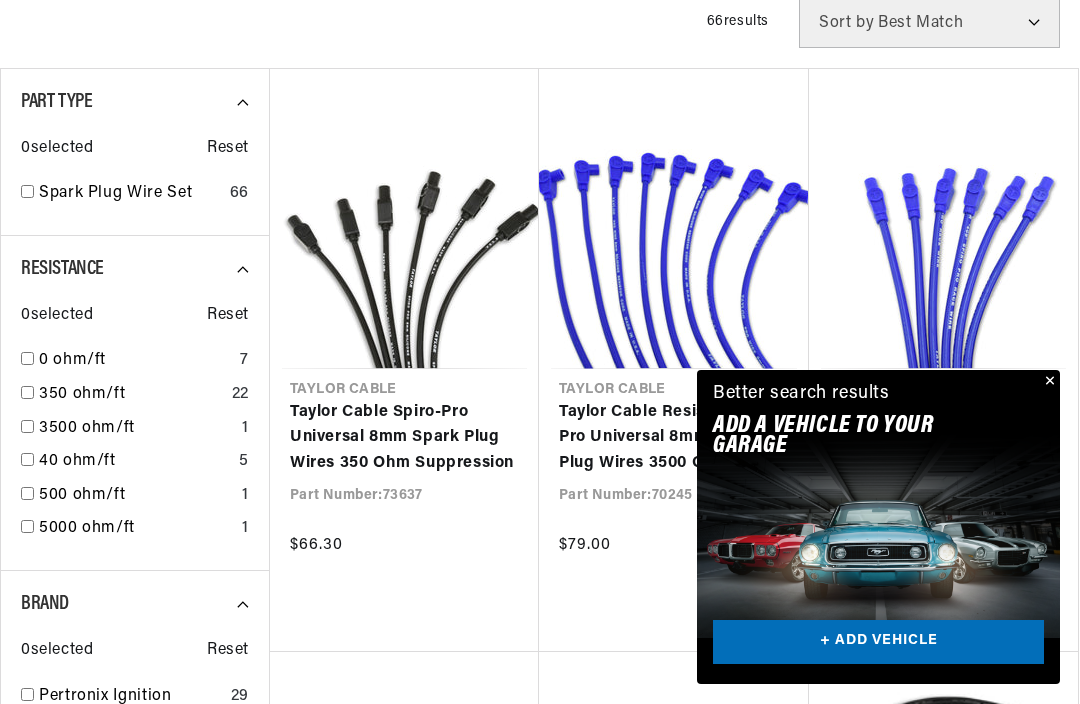 click at bounding box center (1048, 382) 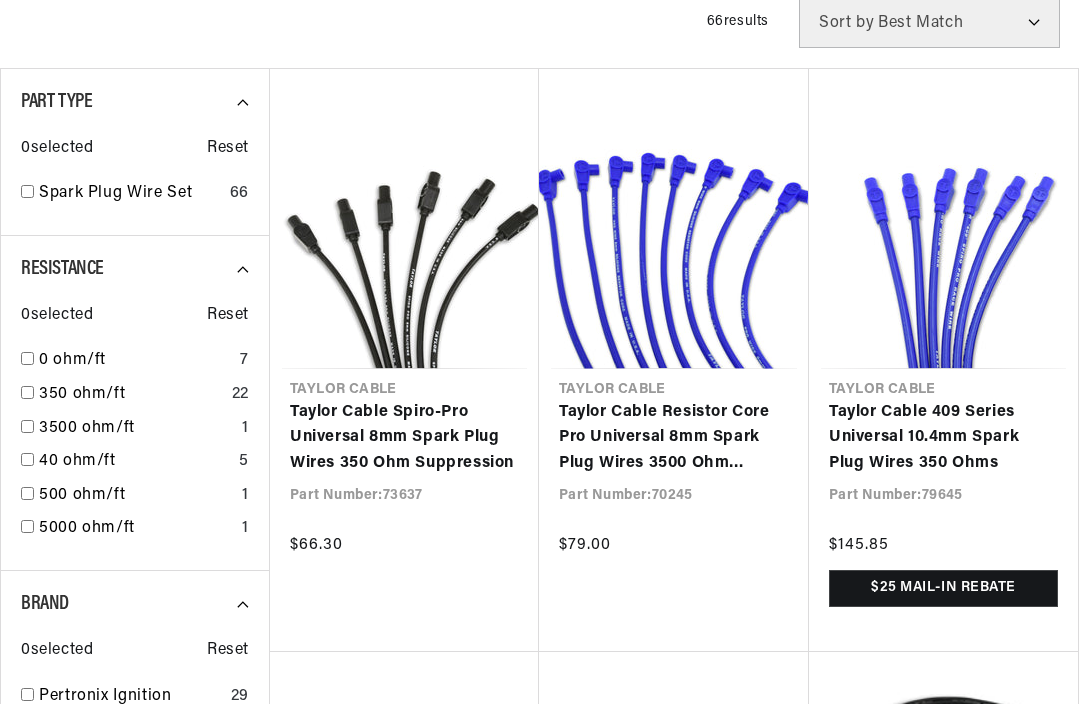 scroll, scrollTop: 0, scrollLeft: 747, axis: horizontal 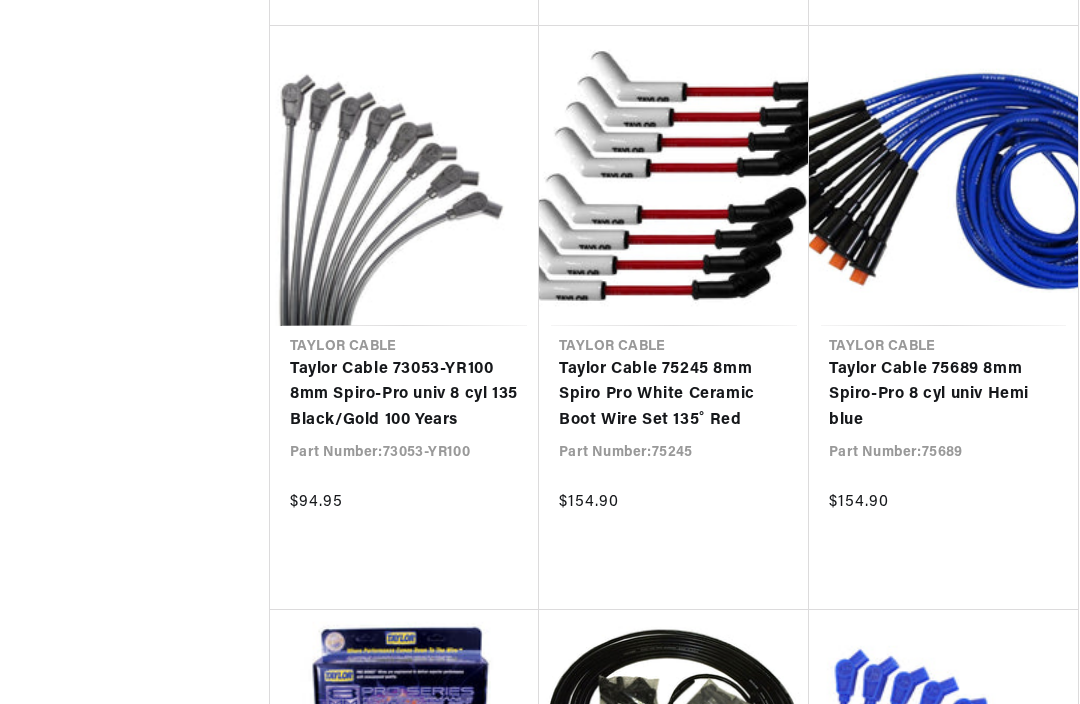 click on "Taylor Cable 73053-YR100 8mm Spiro-Pro univ 8 cyl 135 Black/Gold 100 Years" at bounding box center (404, 395) 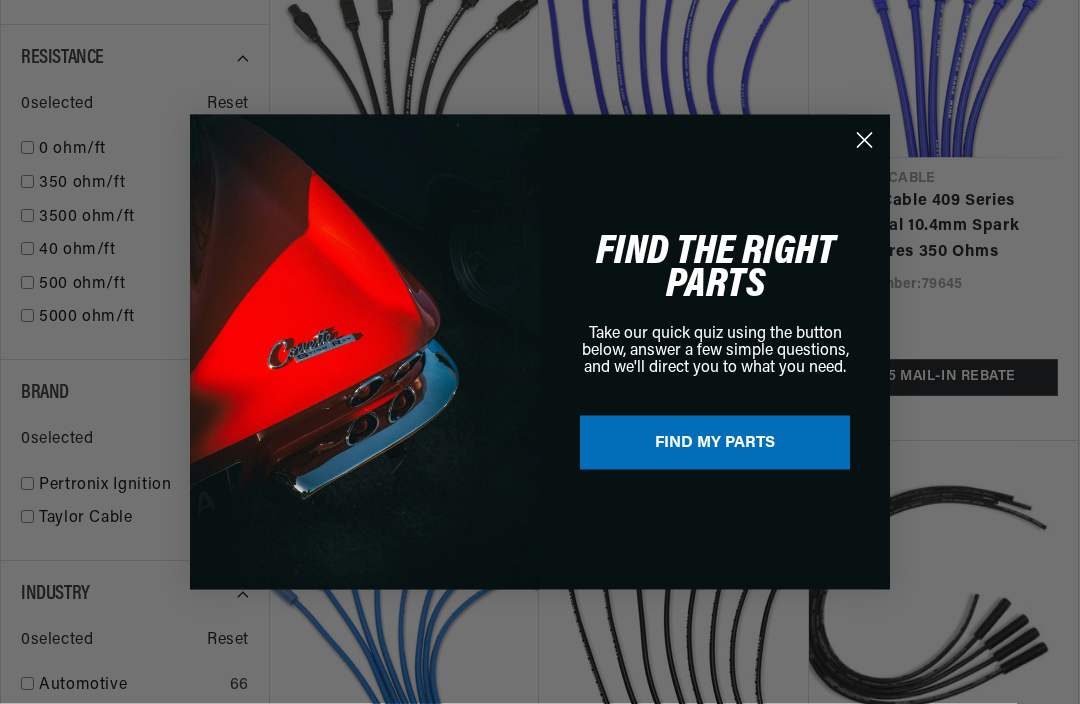 scroll, scrollTop: 747, scrollLeft: 0, axis: vertical 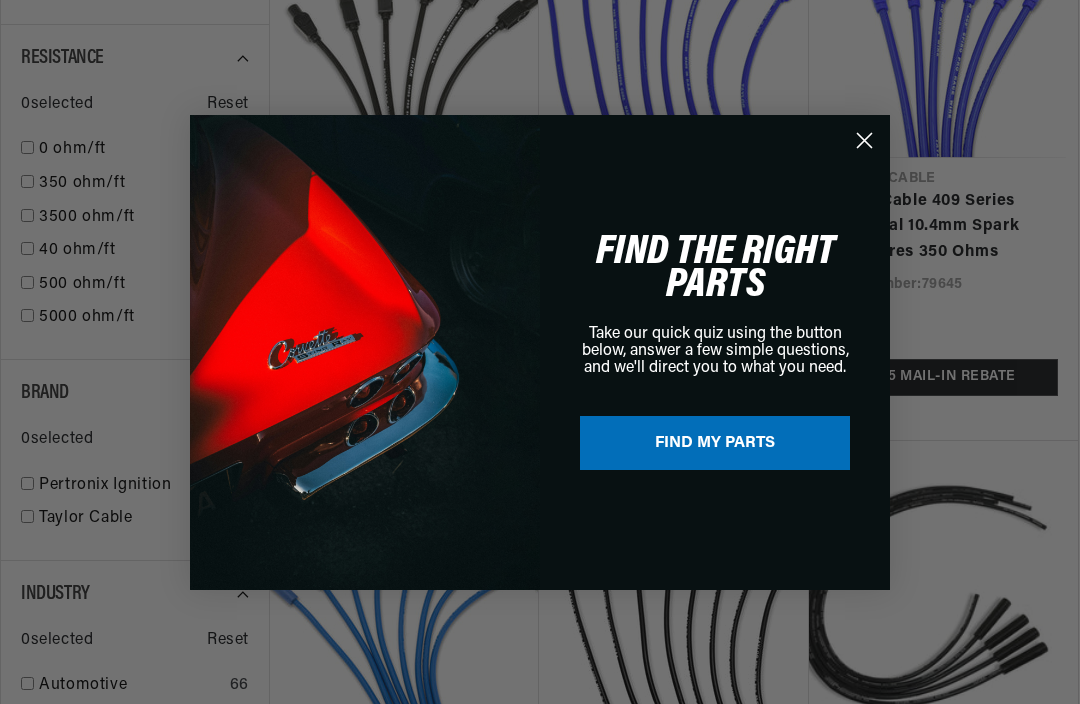 click 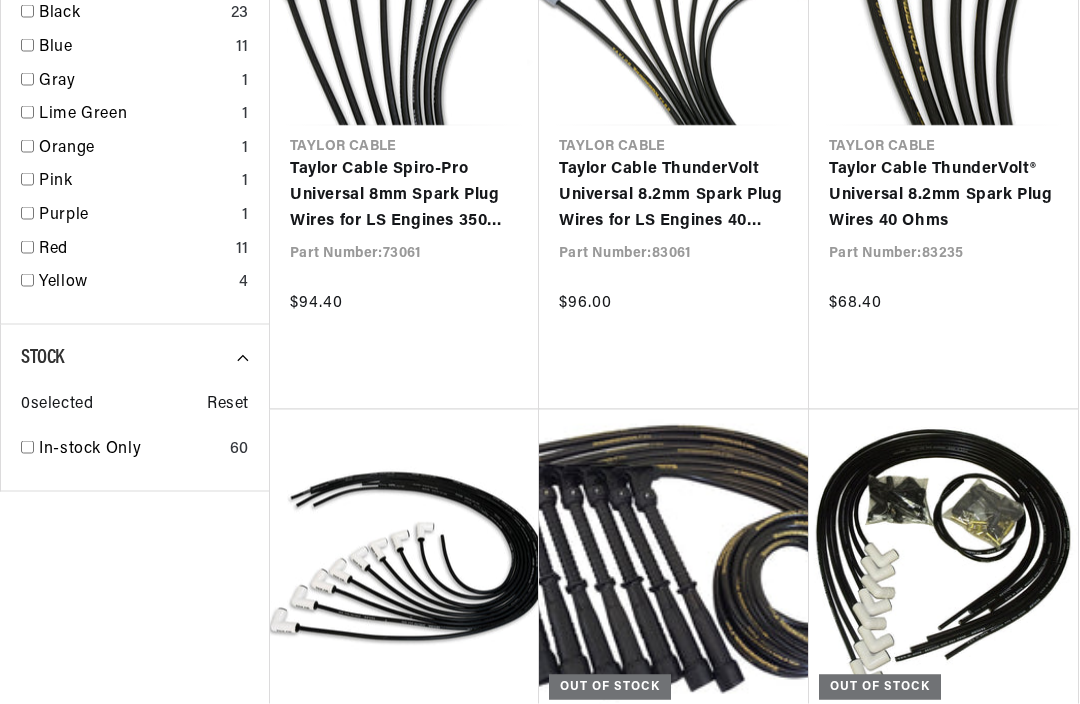 scroll, scrollTop: 2074, scrollLeft: 0, axis: vertical 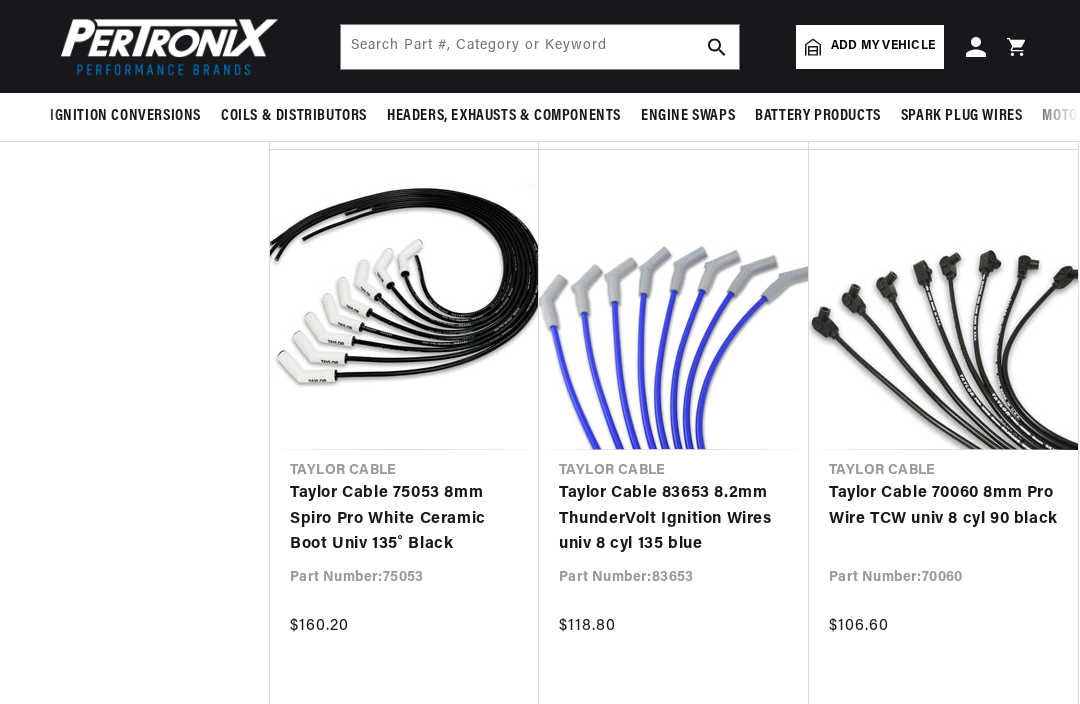 click on "Taylor Cable 83653 8.2mm ThunderVolt Ignition Wires univ 8 cyl 135 blue" at bounding box center (674, 519) 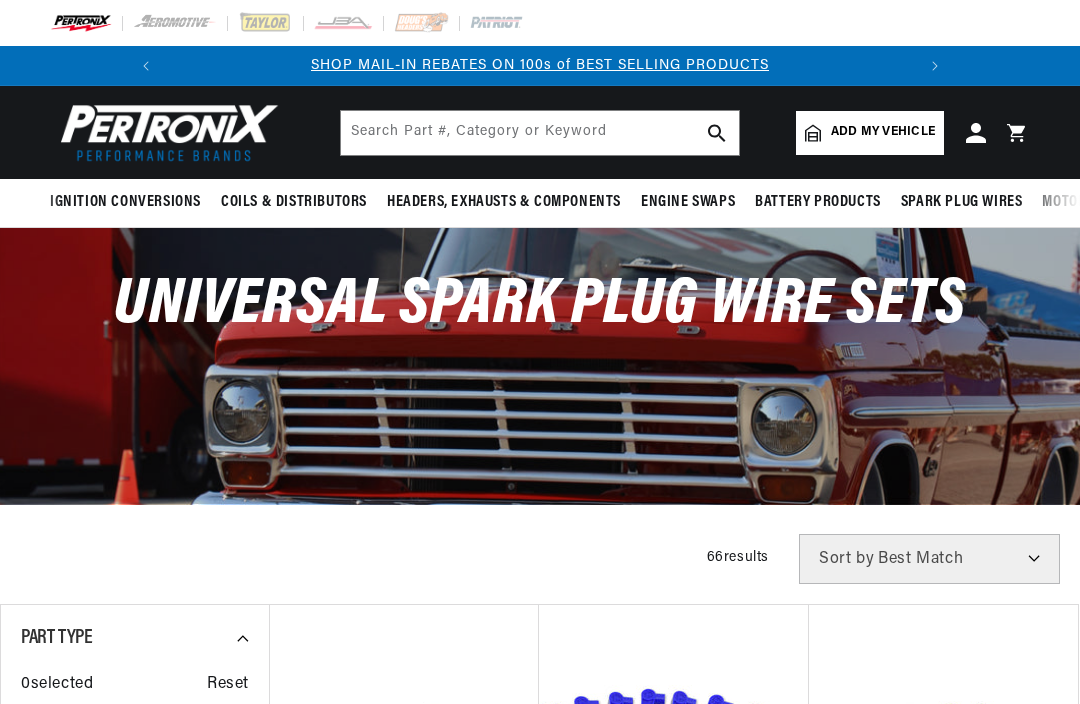 scroll, scrollTop: 178, scrollLeft: 0, axis: vertical 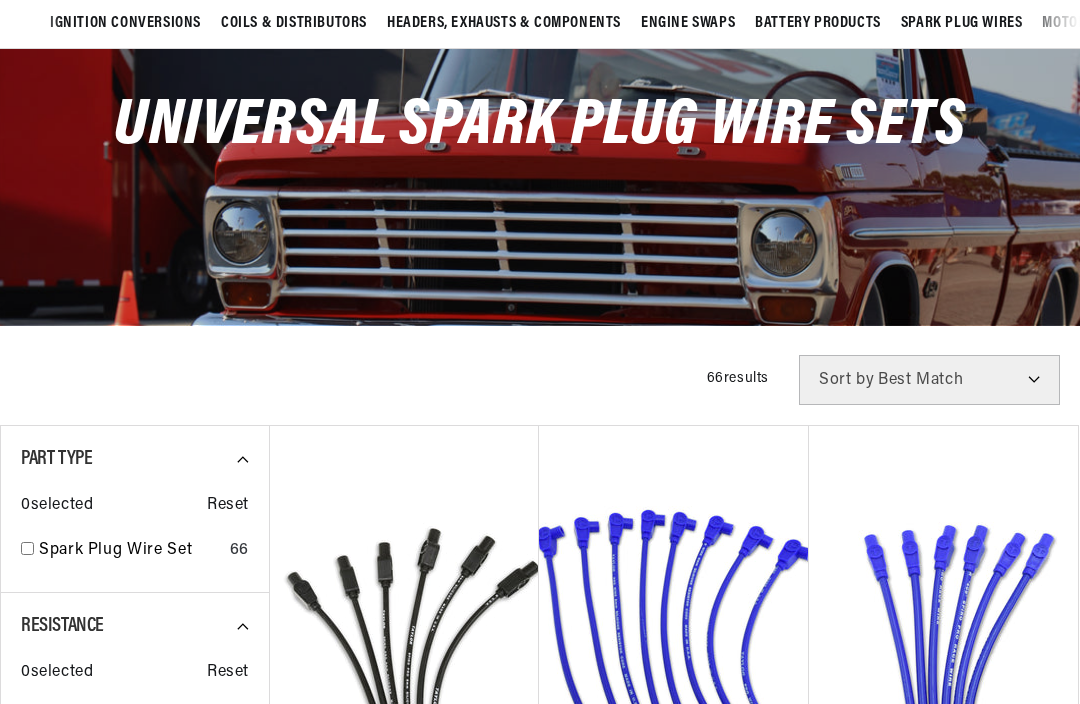 click on "Taylor Cable 409 Series Universal 10.4mm Spark Plug Wires 350 Ohms" at bounding box center [943, 795] 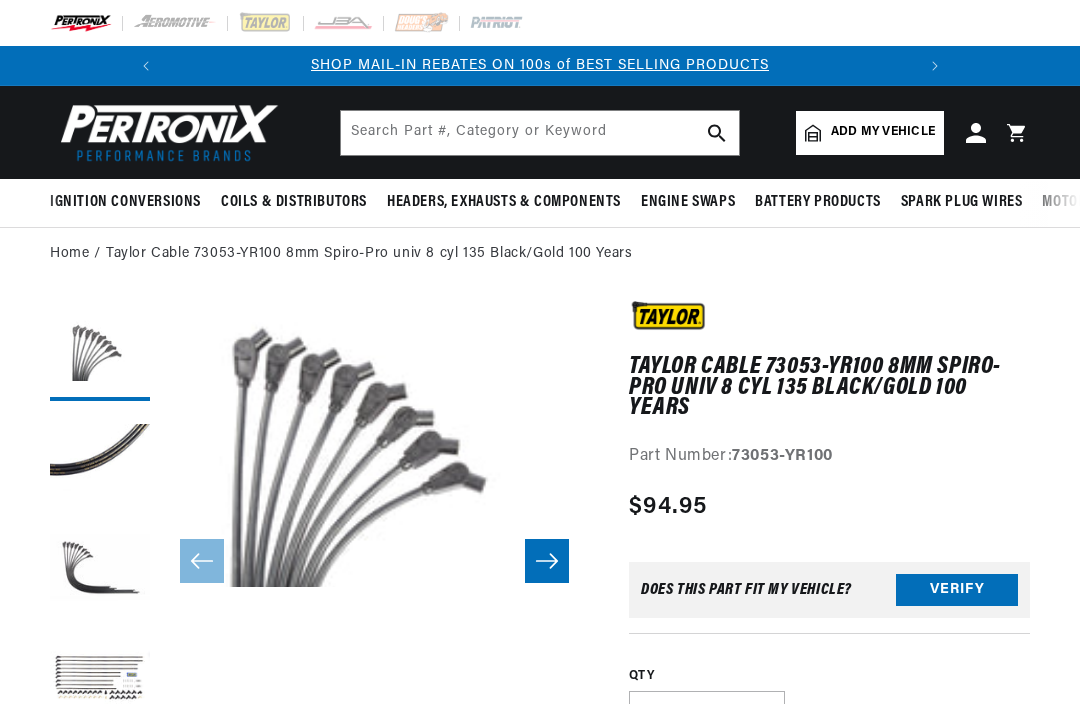scroll, scrollTop: 0, scrollLeft: 0, axis: both 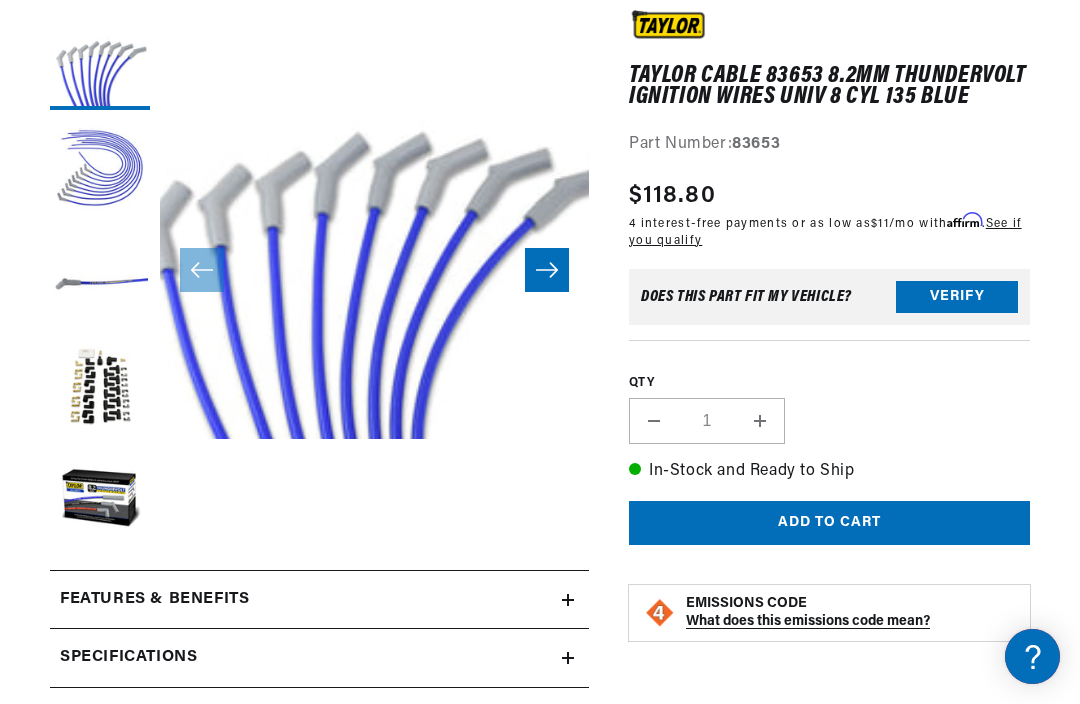click at bounding box center (100, 390) 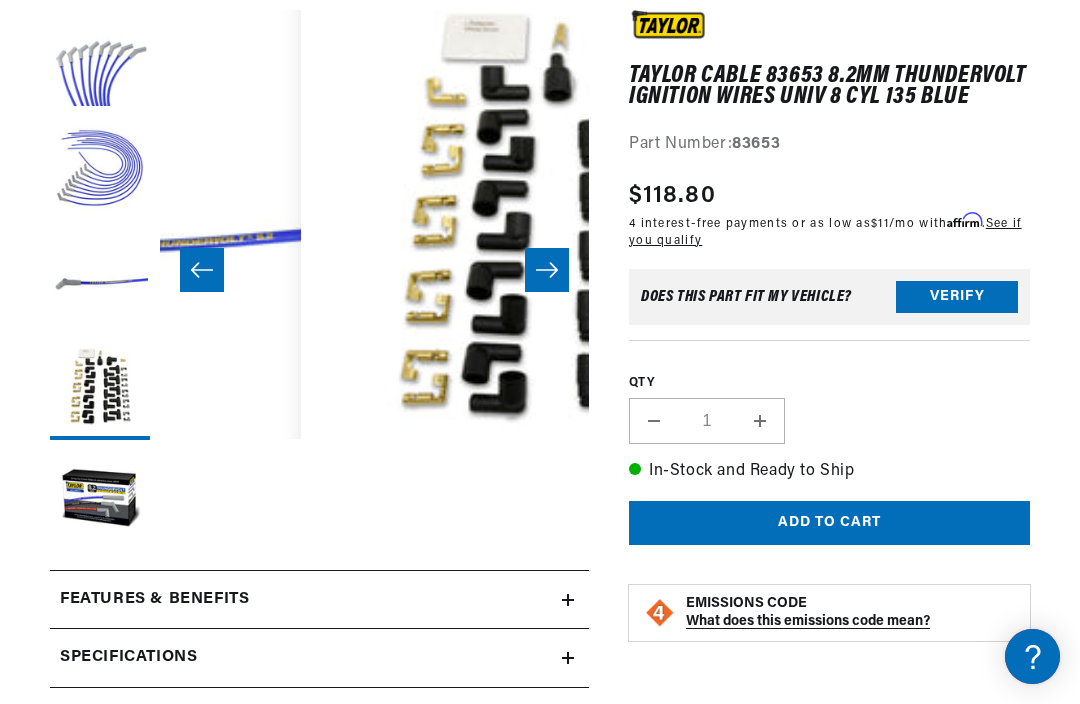 scroll, scrollTop: 0, scrollLeft: 1287, axis: horizontal 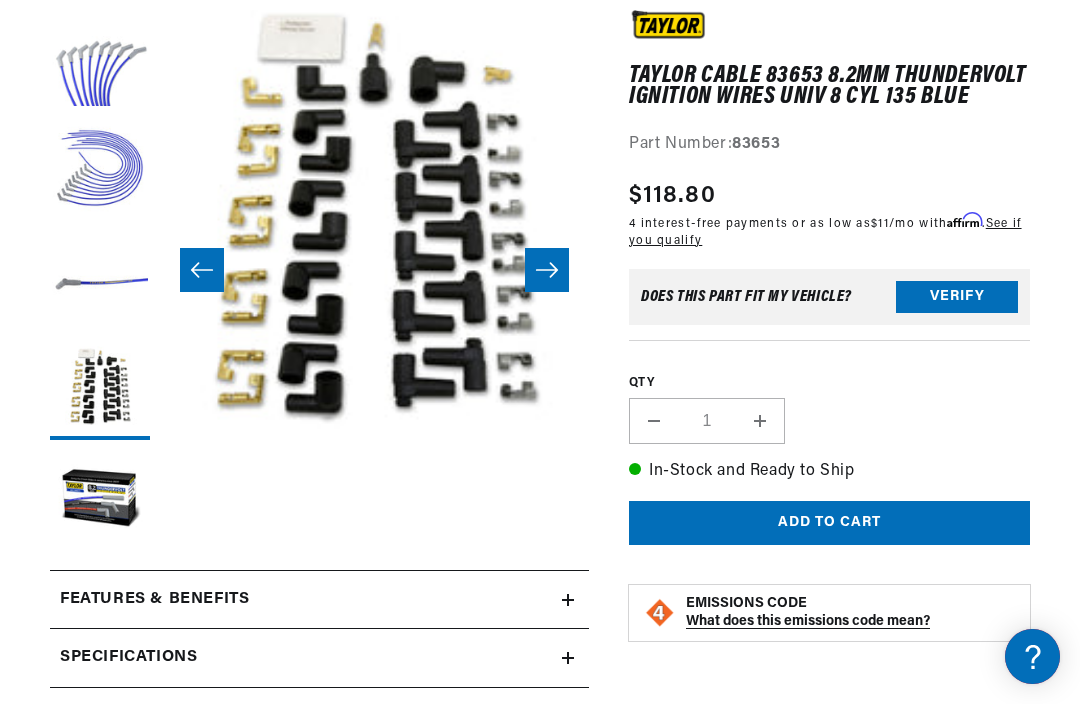 click on "Verify" at bounding box center (957, 297) 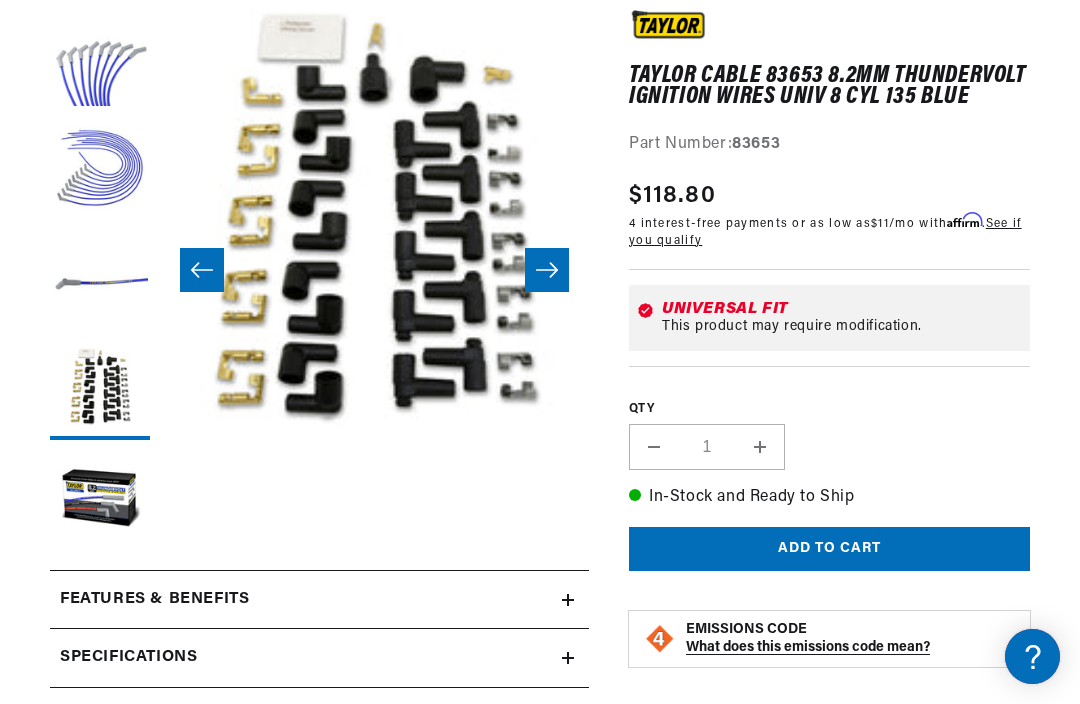 scroll, scrollTop: 0, scrollLeft: 747, axis: horizontal 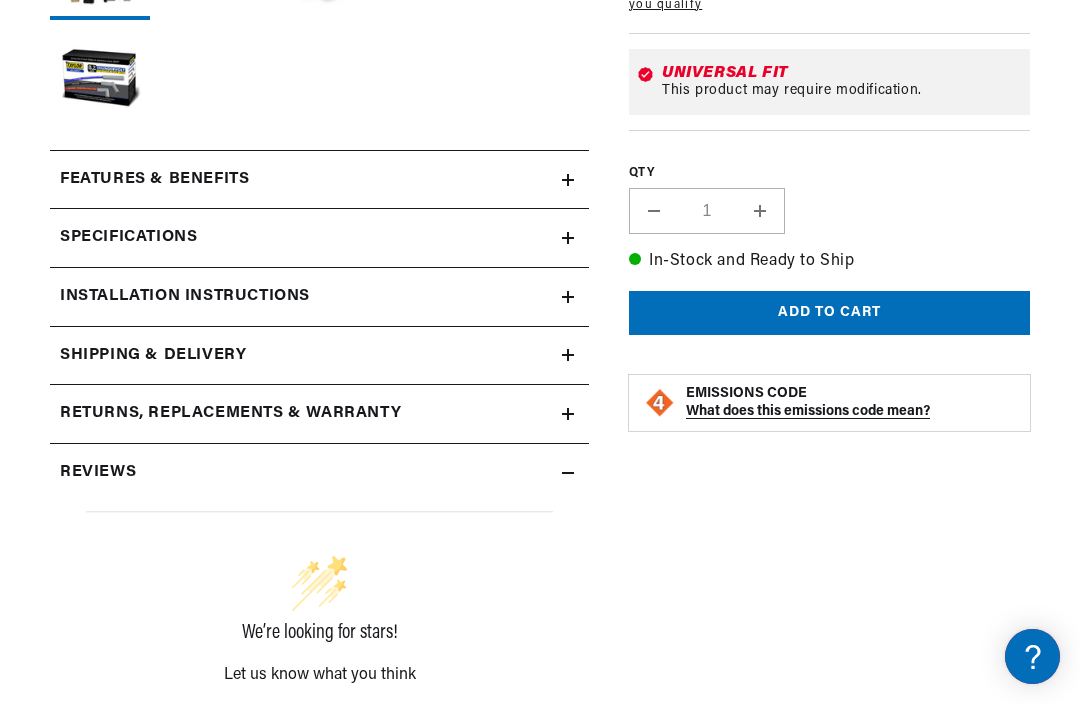 click on "Installation instructions" at bounding box center [154, 180] 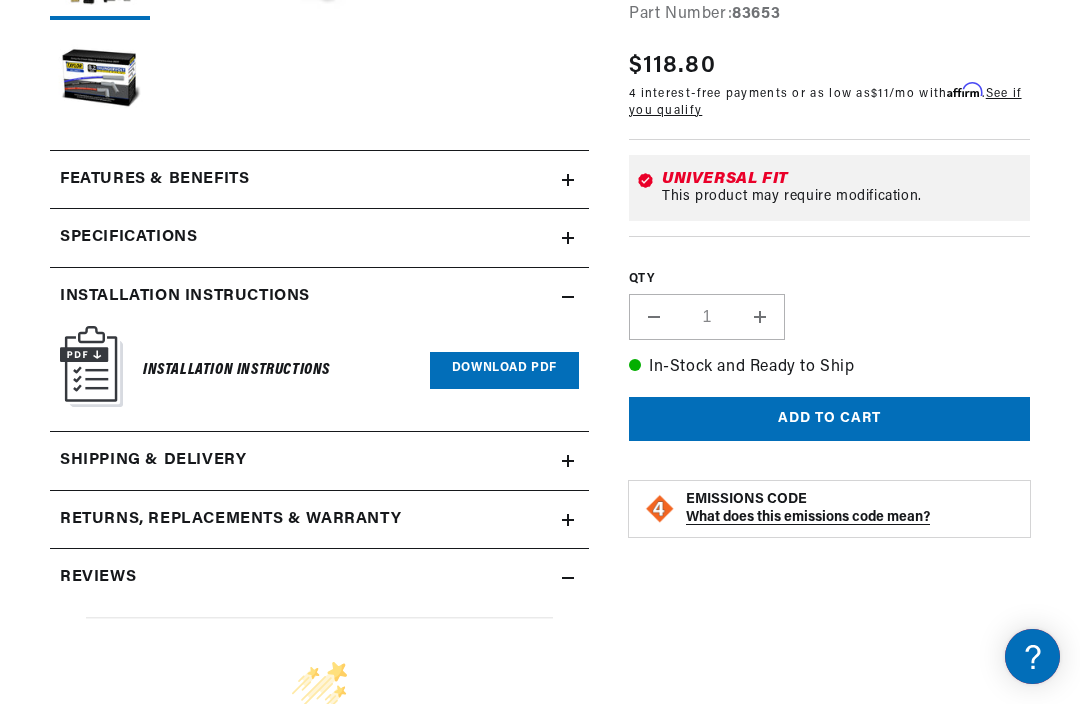 scroll, scrollTop: 0, scrollLeft: 747, axis: horizontal 